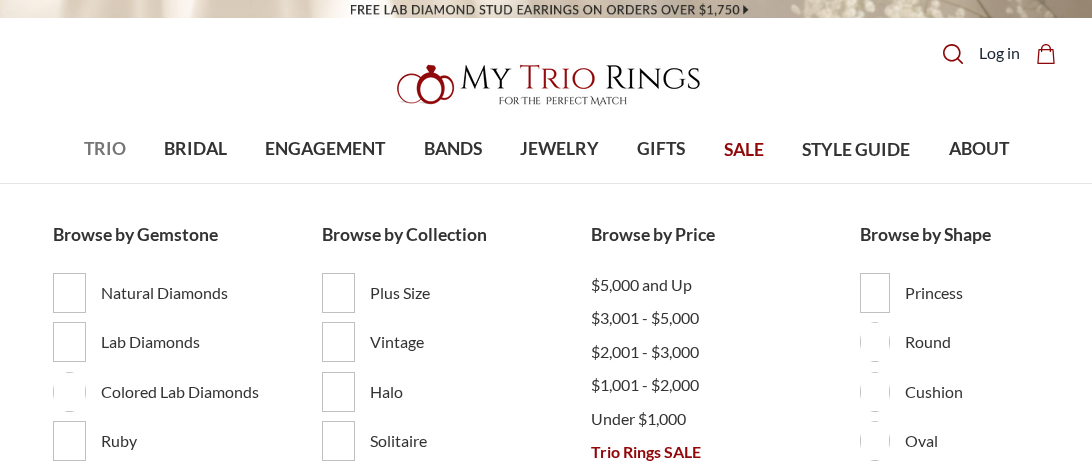click on "TRIO" at bounding box center (105, 149) 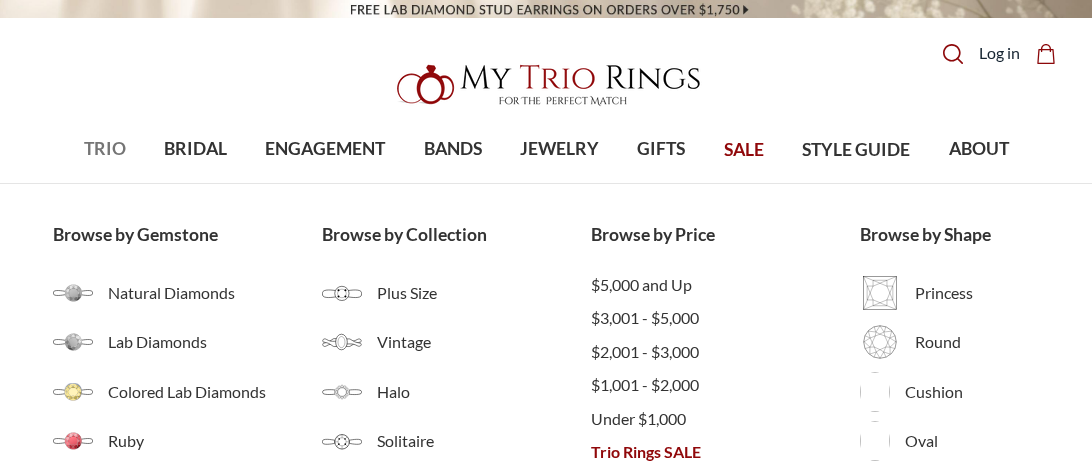 scroll, scrollTop: 0, scrollLeft: 0, axis: both 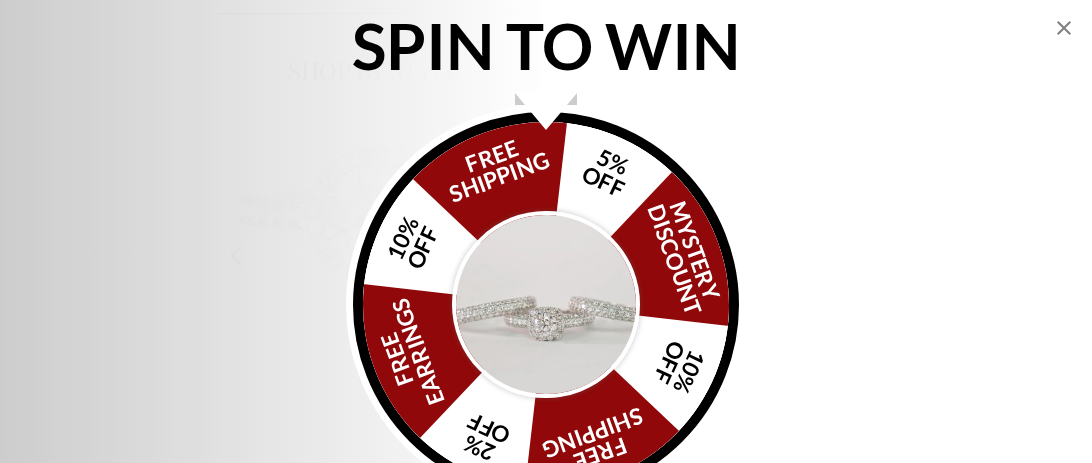 click 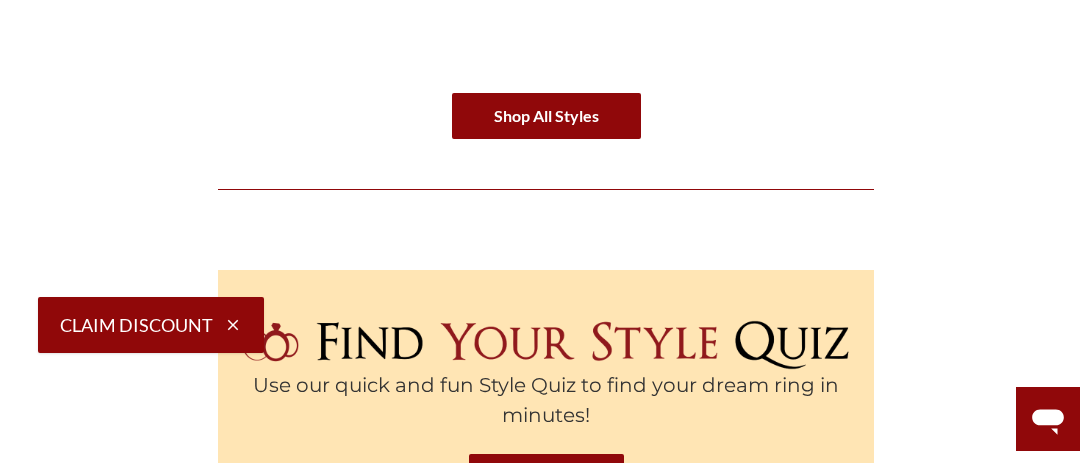 scroll, scrollTop: 2736, scrollLeft: 0, axis: vertical 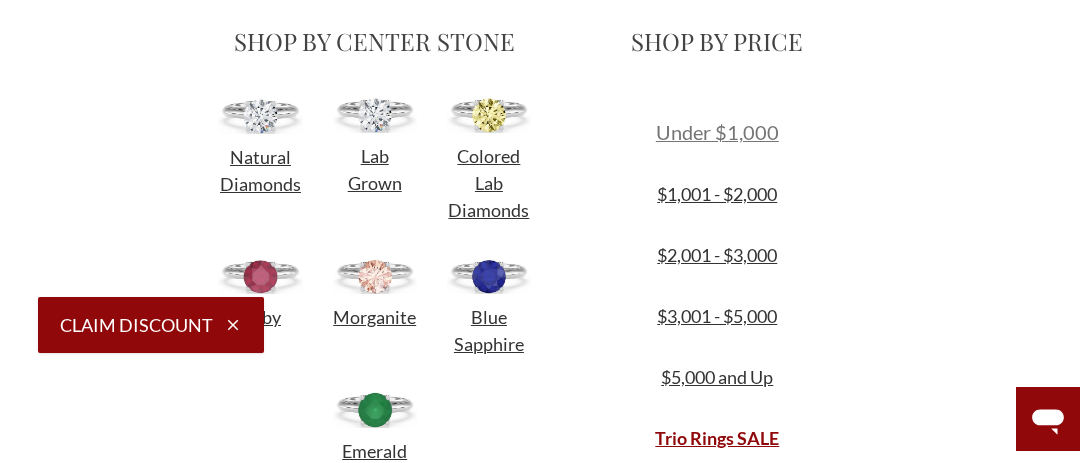 click on "Under $1,000" at bounding box center [717, 132] 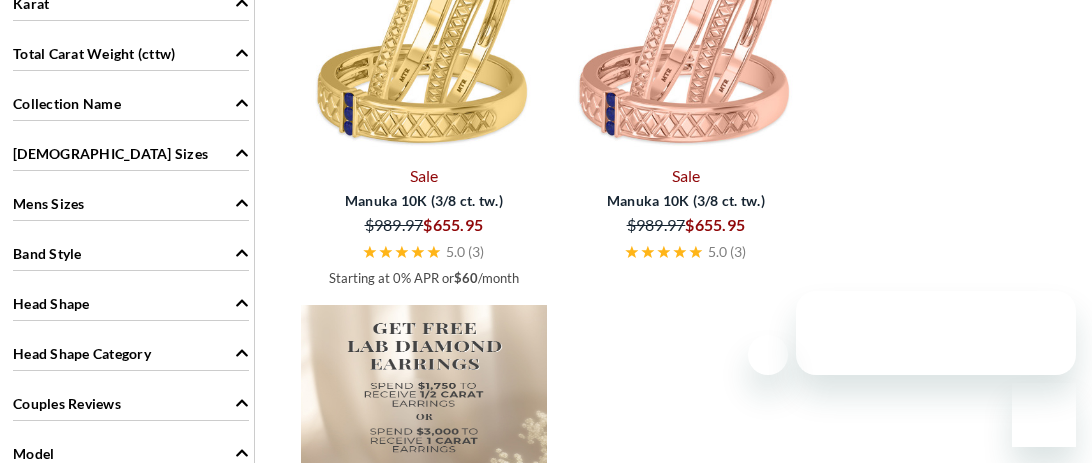 scroll, scrollTop: 1414, scrollLeft: 0, axis: vertical 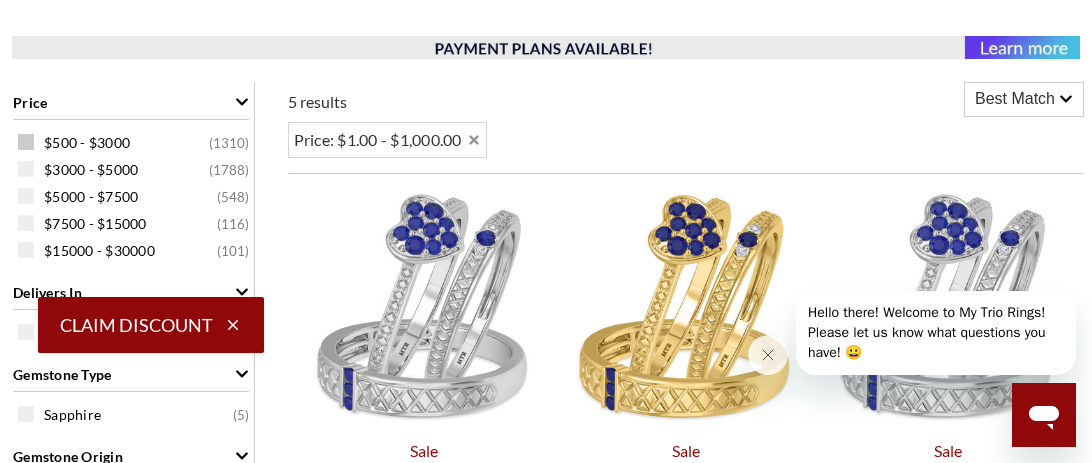 click at bounding box center [26, 142] 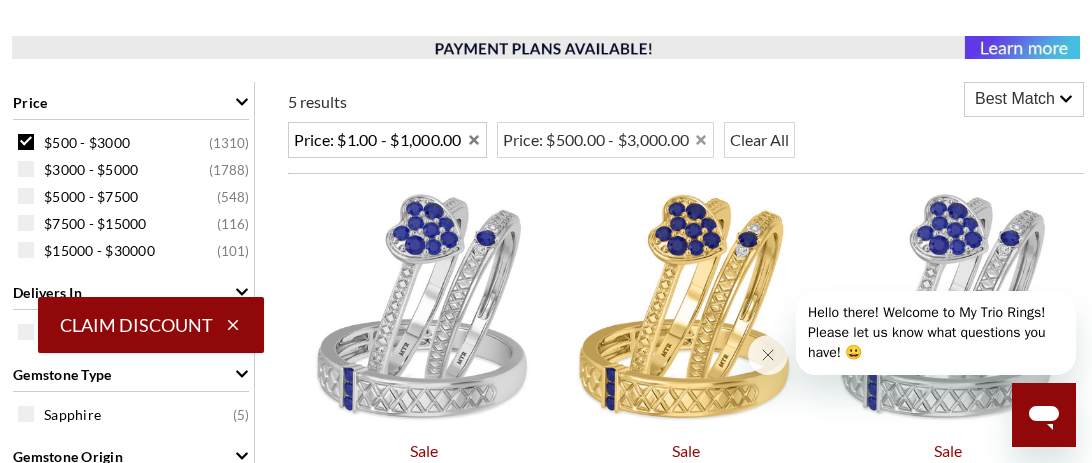 click 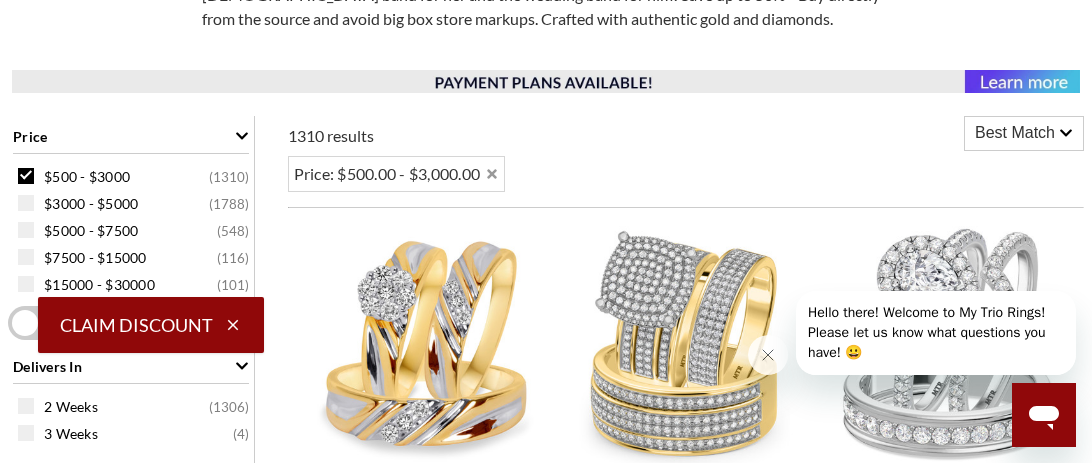 scroll, scrollTop: 720, scrollLeft: 0, axis: vertical 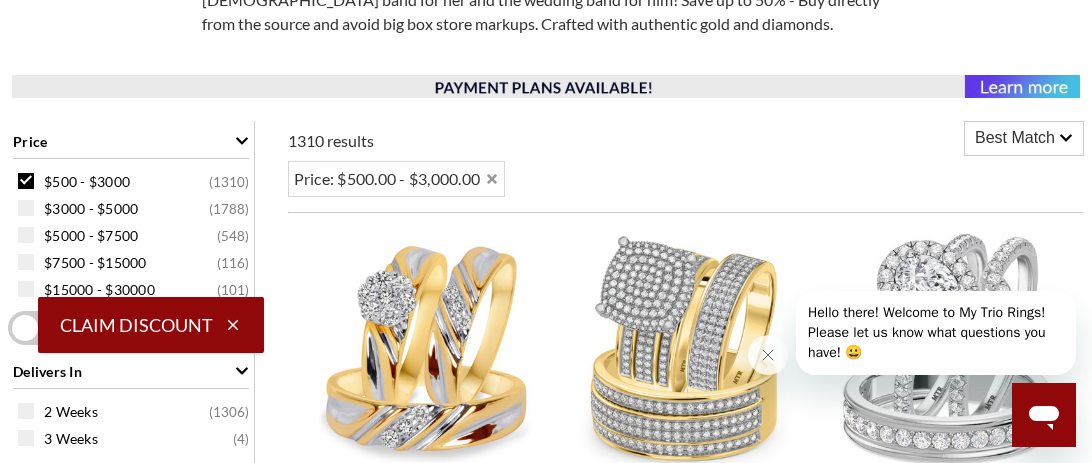 click on "Best Match" at bounding box center [1015, 138] 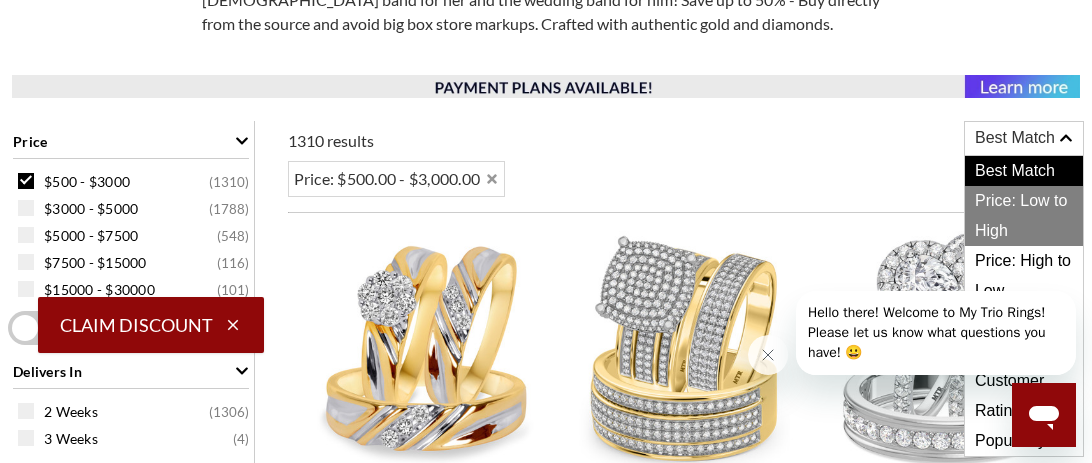 click on "Price: Low to High" at bounding box center [1024, 216] 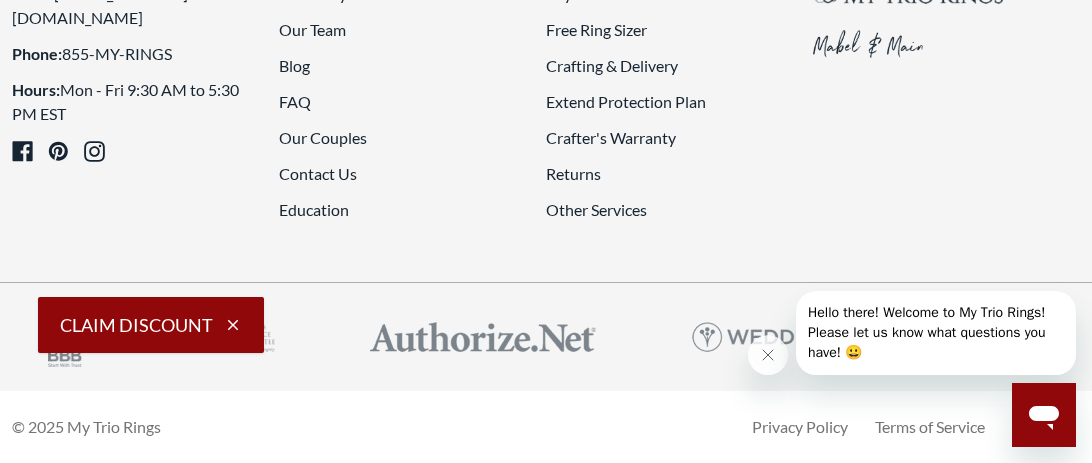 scroll, scrollTop: 4796, scrollLeft: 0, axis: vertical 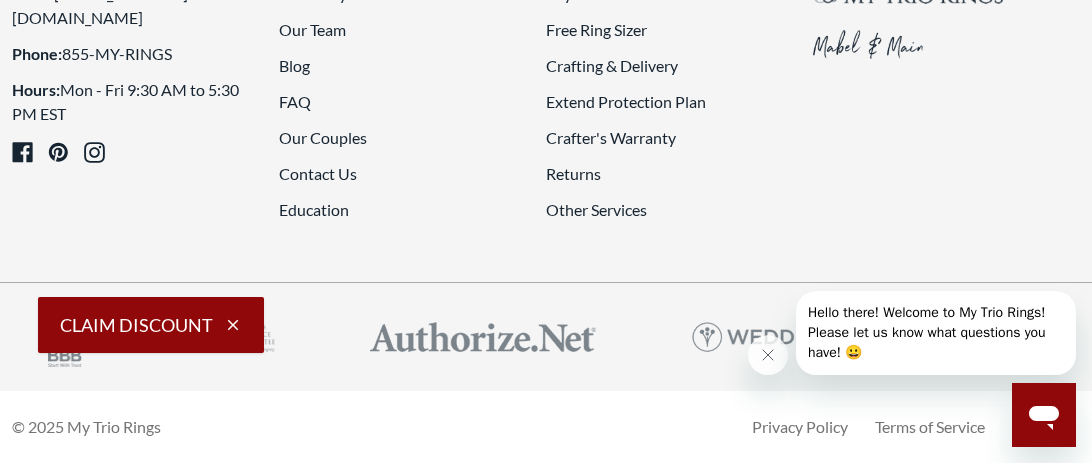 click on "4" 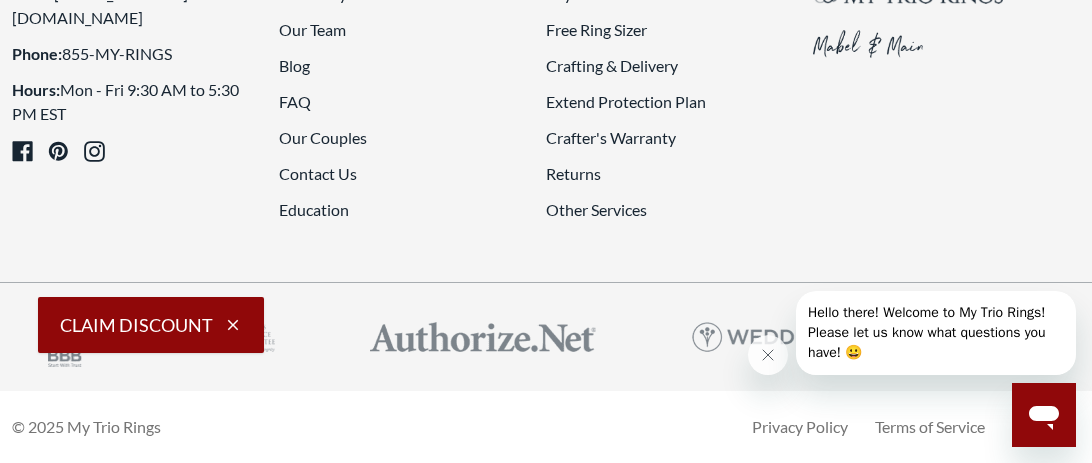 scroll, scrollTop: 4760, scrollLeft: 0, axis: vertical 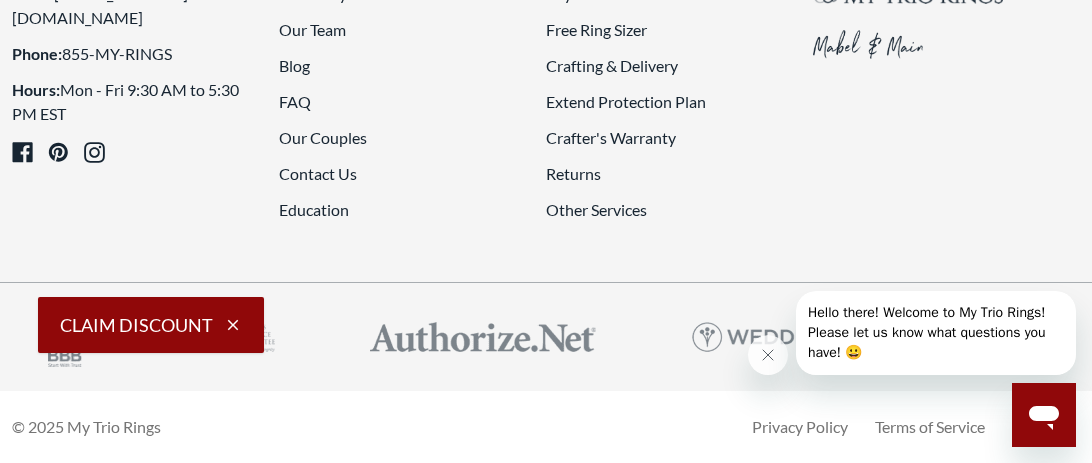 click on "7" 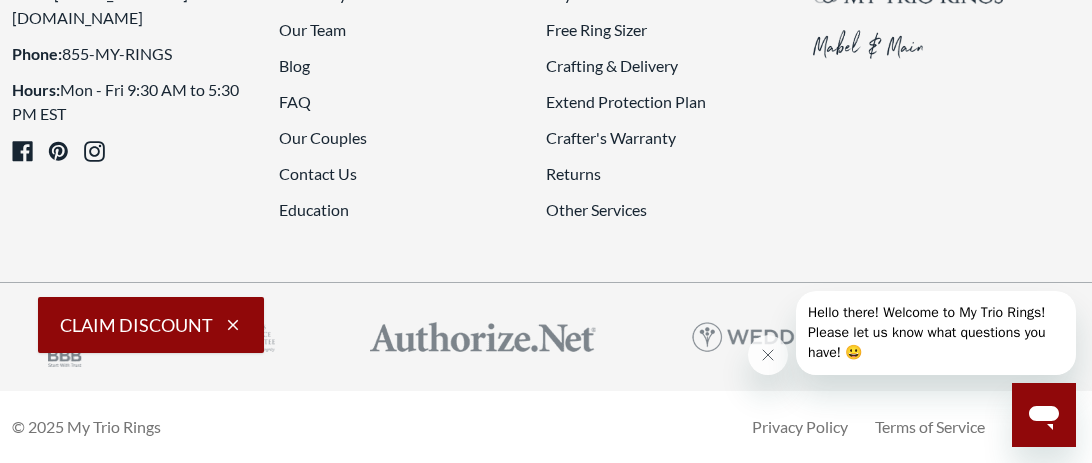 scroll, scrollTop: 4690, scrollLeft: 0, axis: vertical 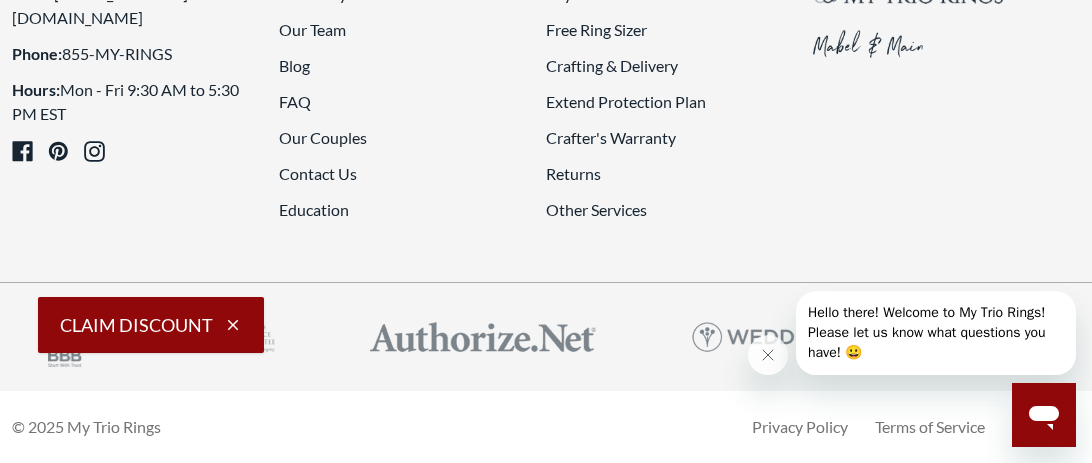 click on "9" 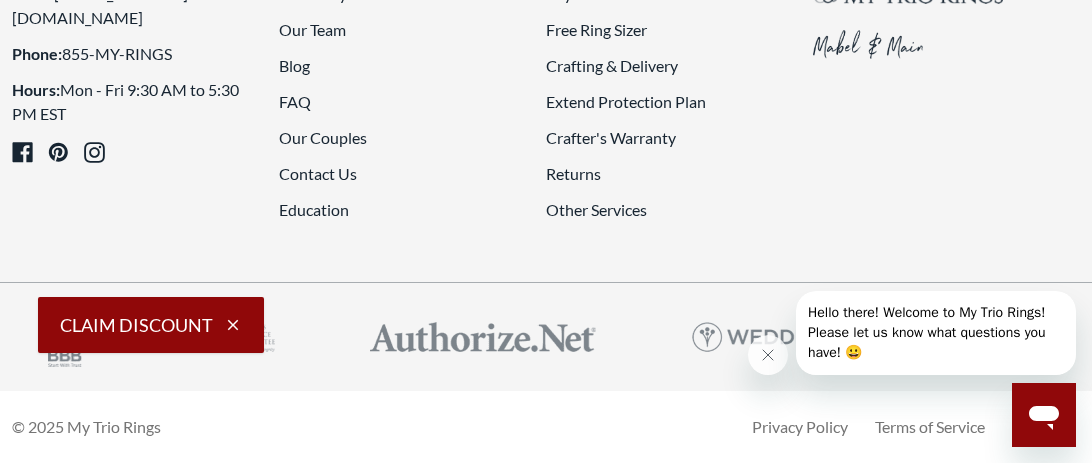 scroll, scrollTop: 4768, scrollLeft: 0, axis: vertical 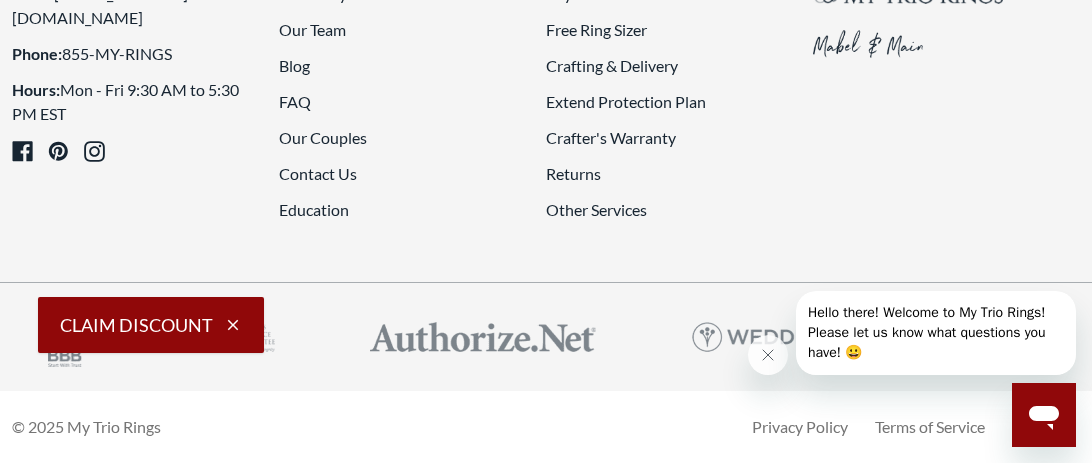 click on "12" 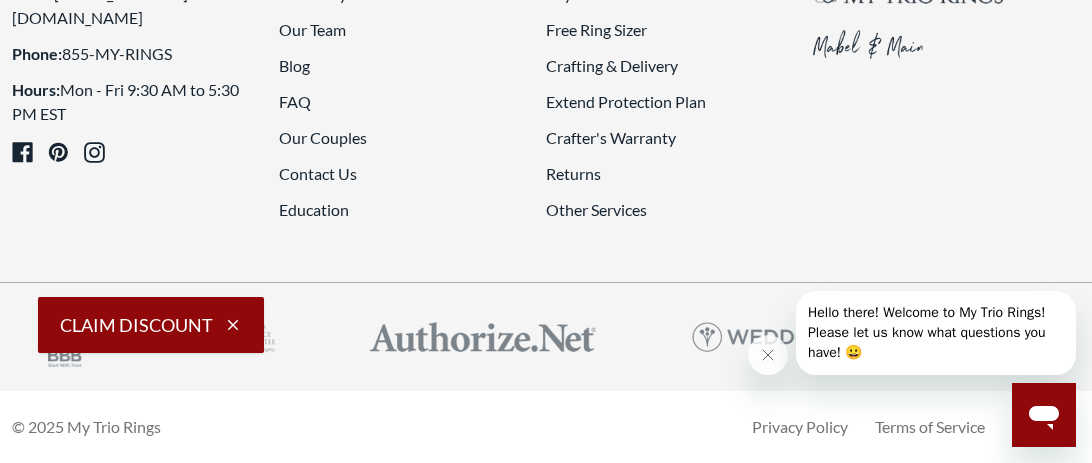 scroll, scrollTop: 4576, scrollLeft: 0, axis: vertical 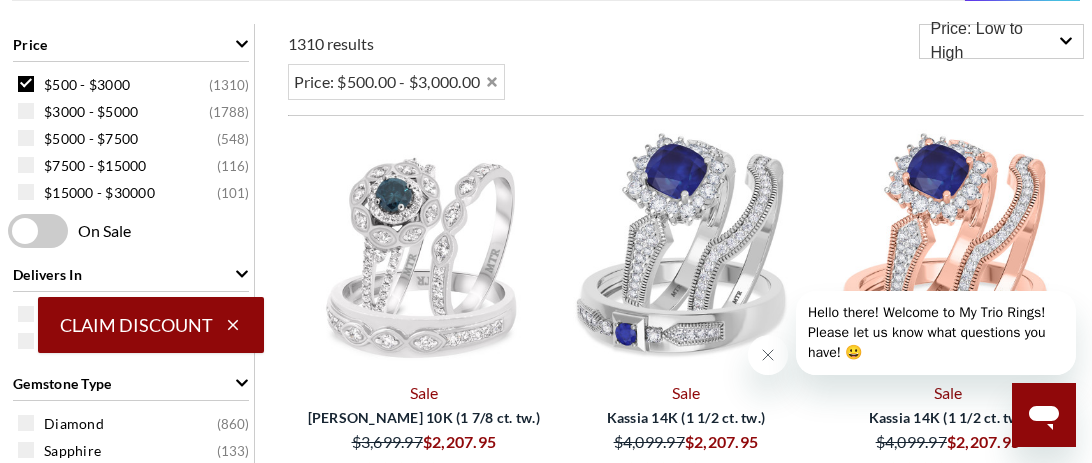 click on "Price: Low to High" at bounding box center [1001, 41] 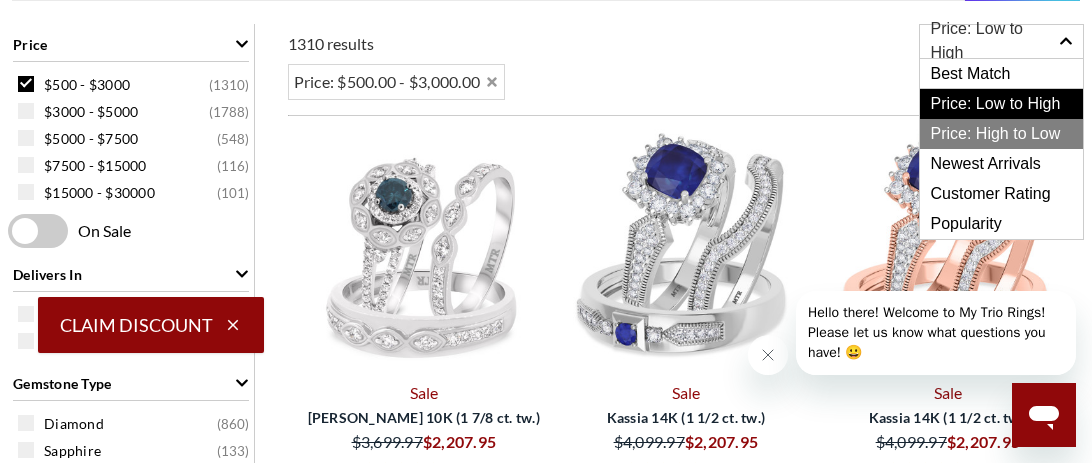 click on "Price: High to Low" at bounding box center [1001, 134] 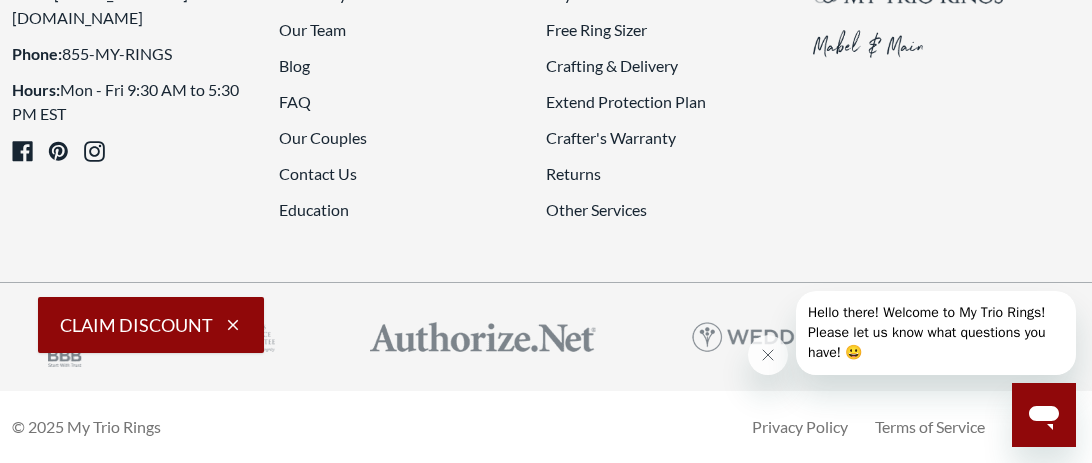 scroll, scrollTop: 4723, scrollLeft: 0, axis: vertical 